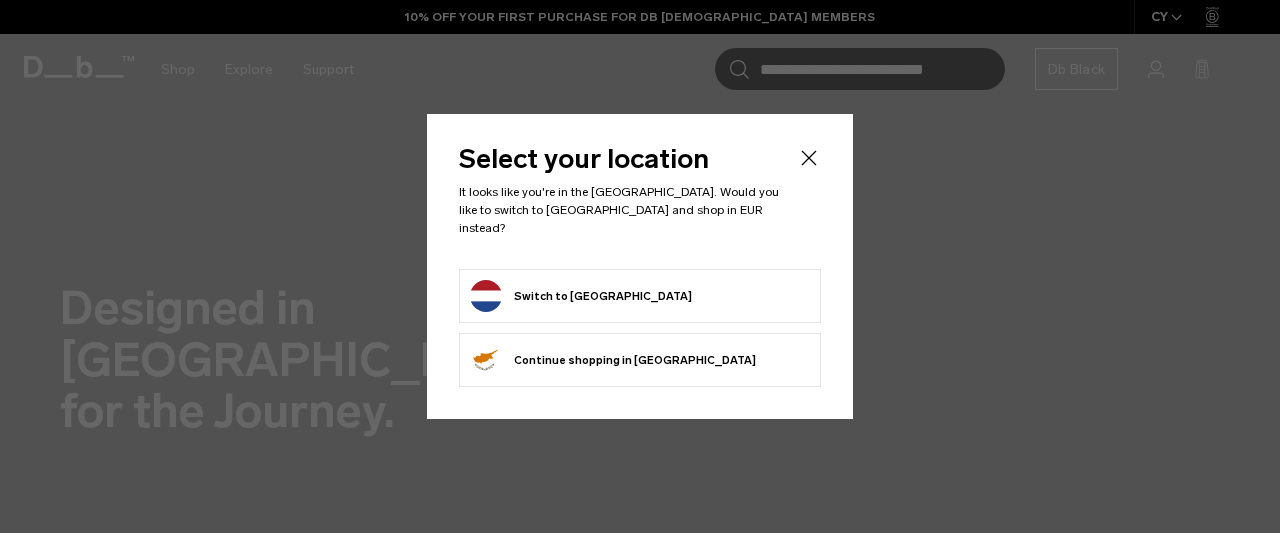 scroll, scrollTop: 0, scrollLeft: 0, axis: both 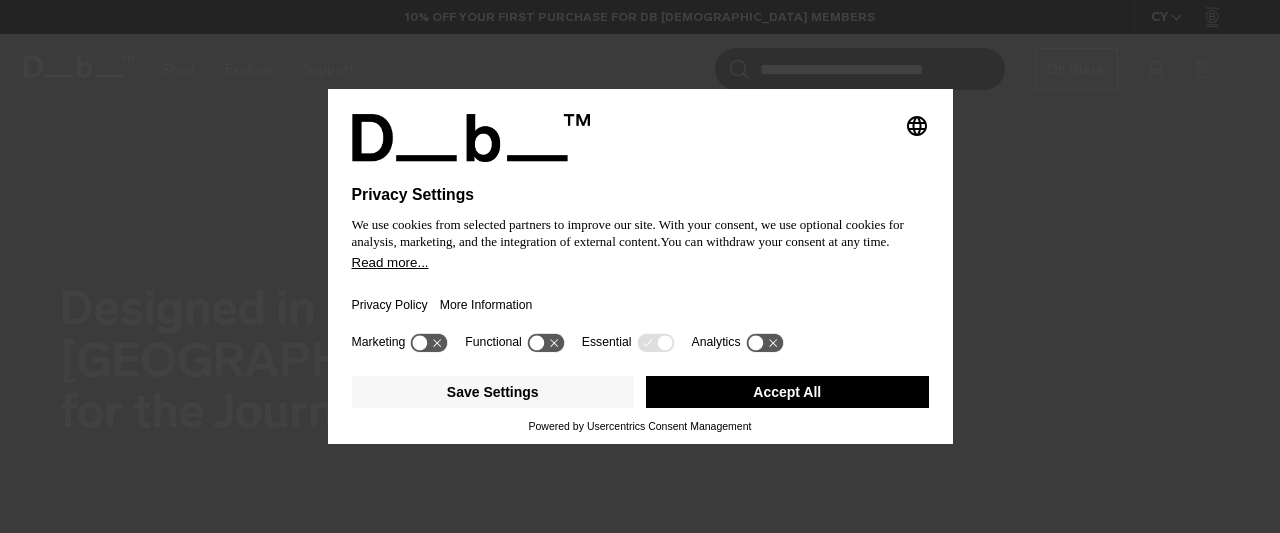 click on "Accept All" at bounding box center [787, 392] 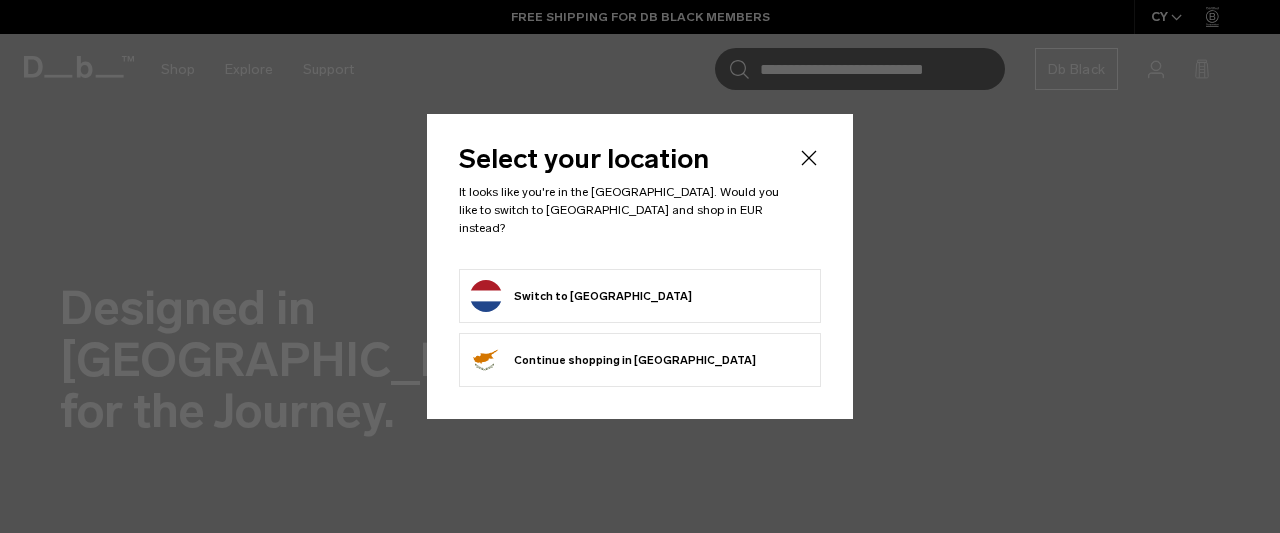 click on "Switch to Netherlands" at bounding box center [581, 296] 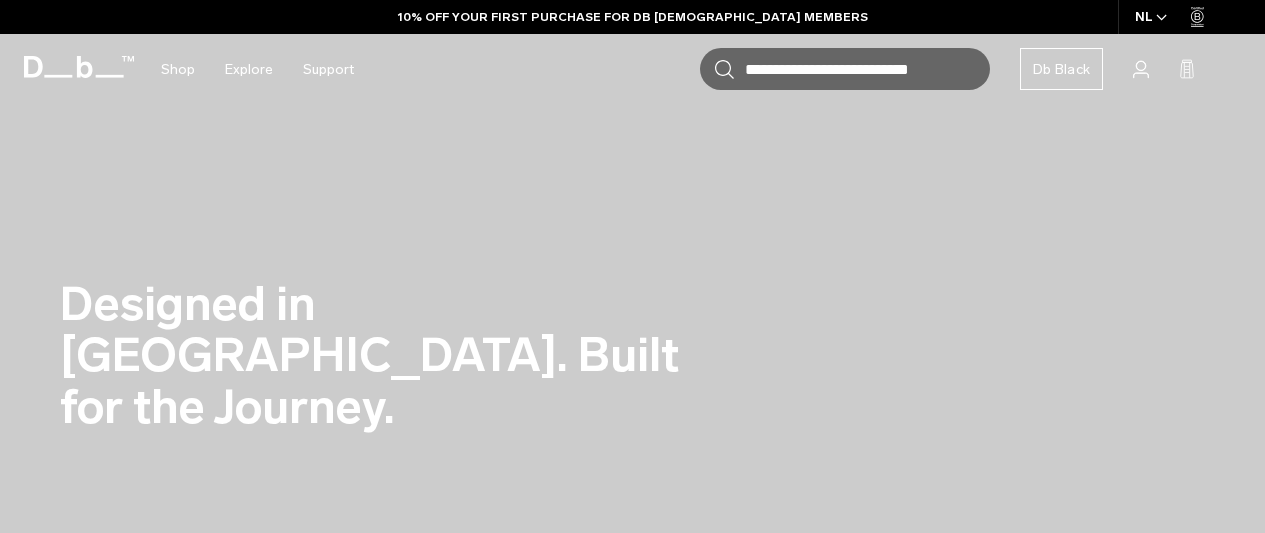 scroll, scrollTop: 0, scrollLeft: 0, axis: both 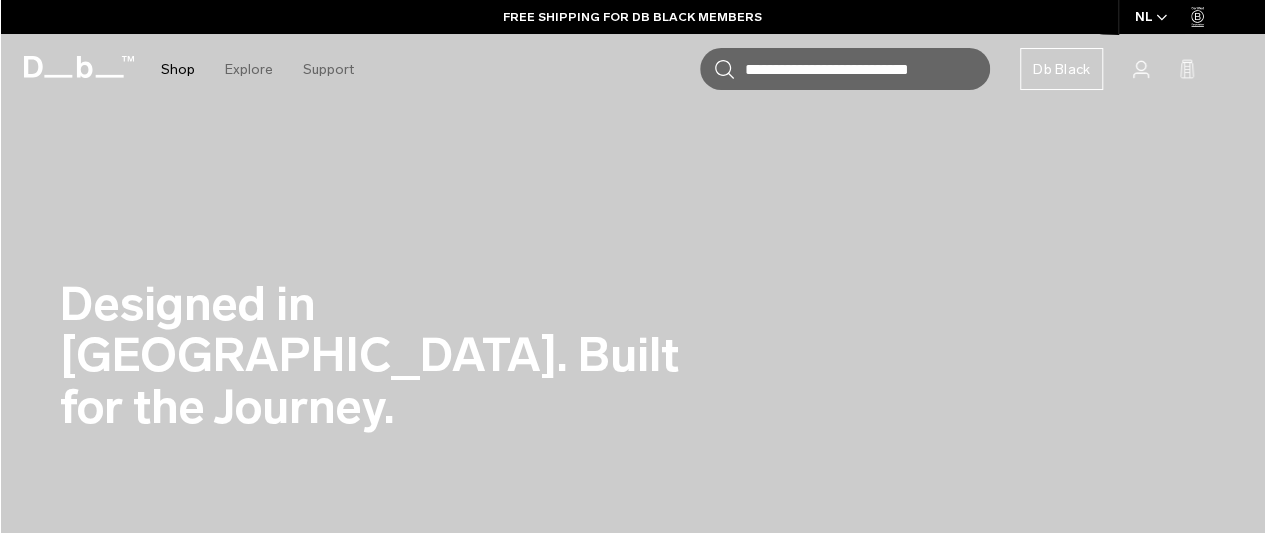 click on "Shop" at bounding box center (178, 69) 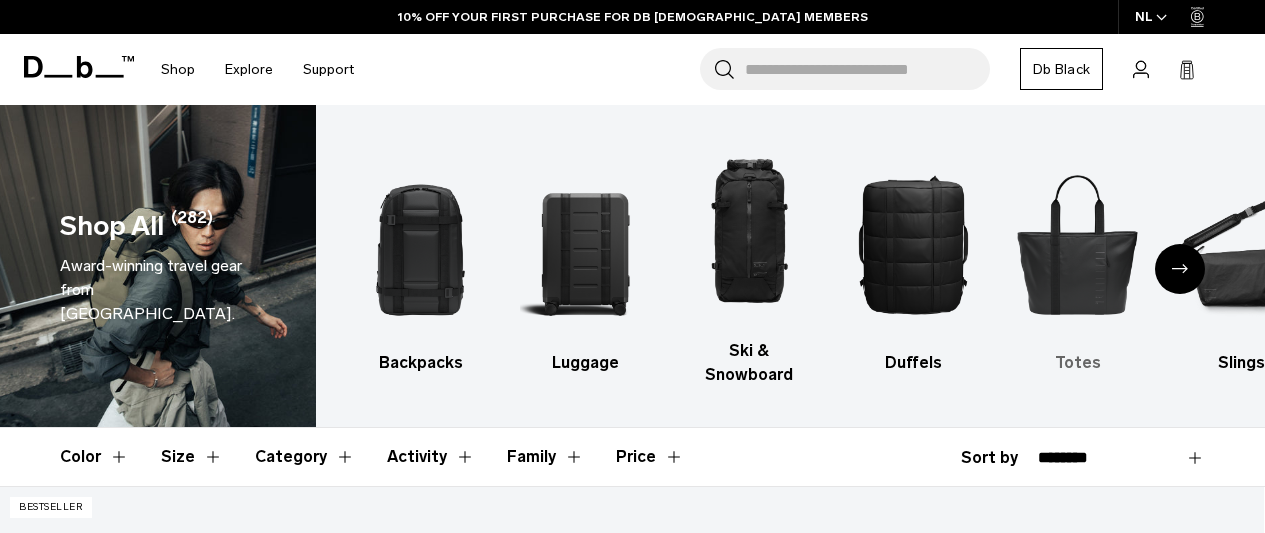 scroll, scrollTop: 0, scrollLeft: 0, axis: both 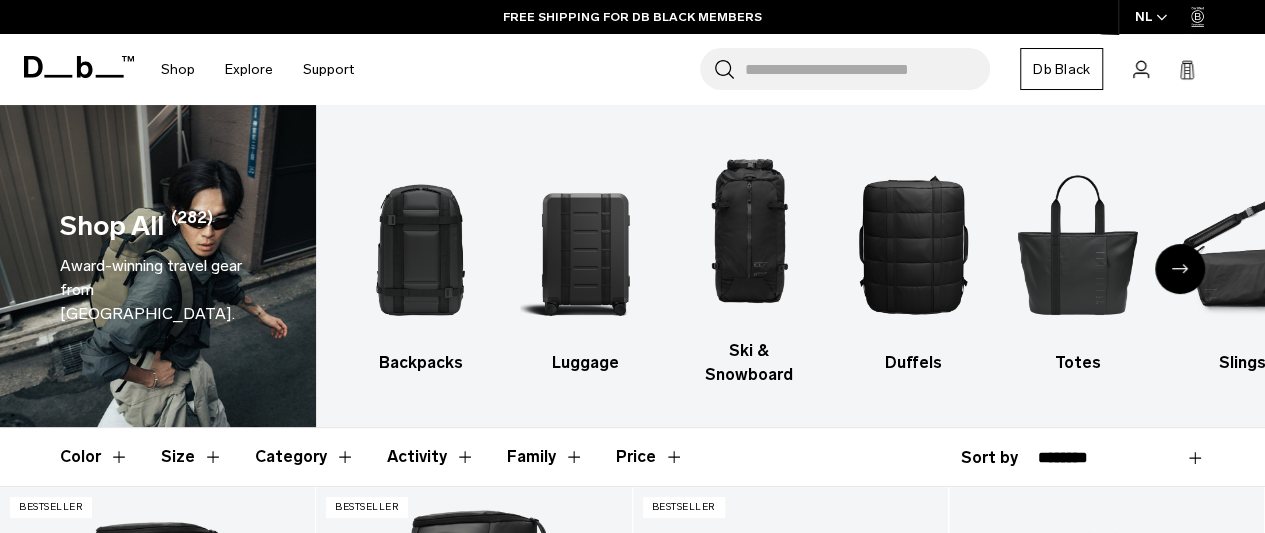 click at bounding box center (1180, 269) 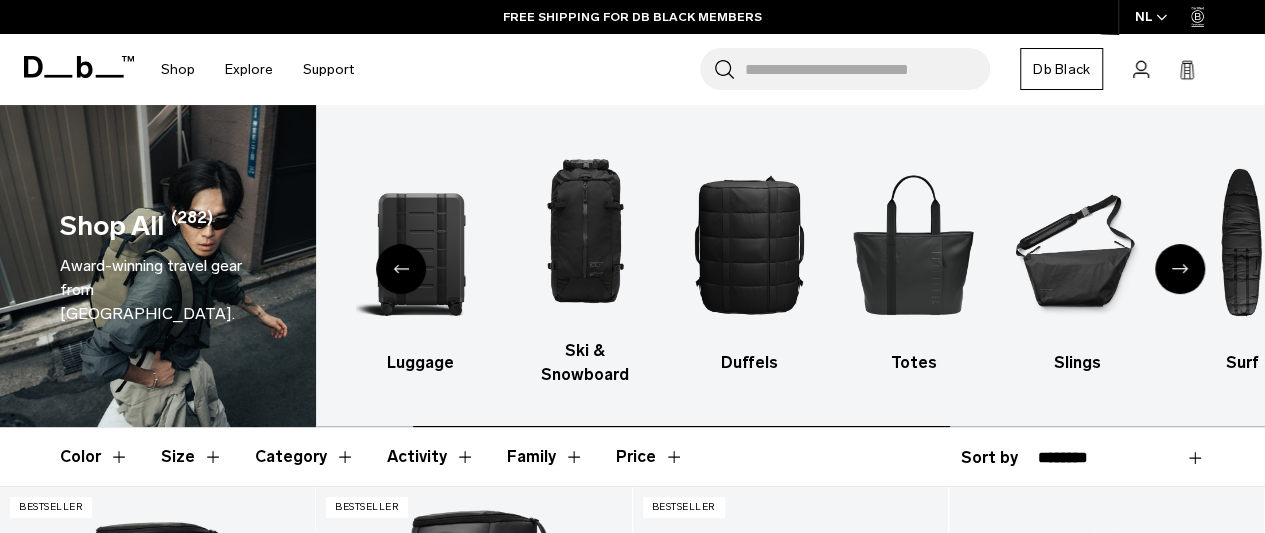 click at bounding box center [1180, 269] 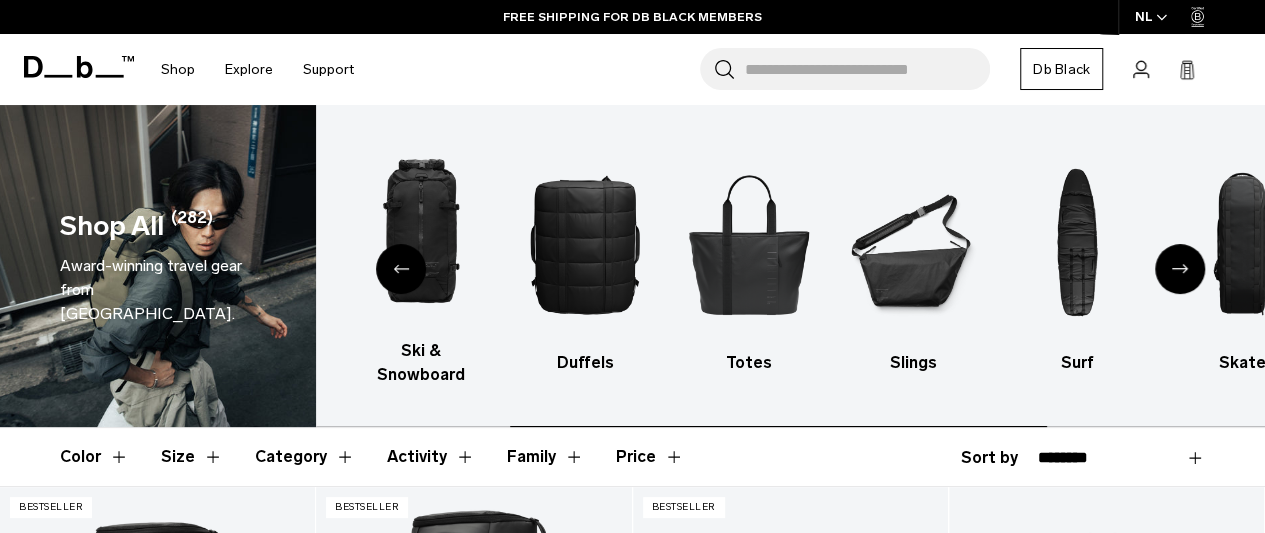 click at bounding box center [1180, 269] 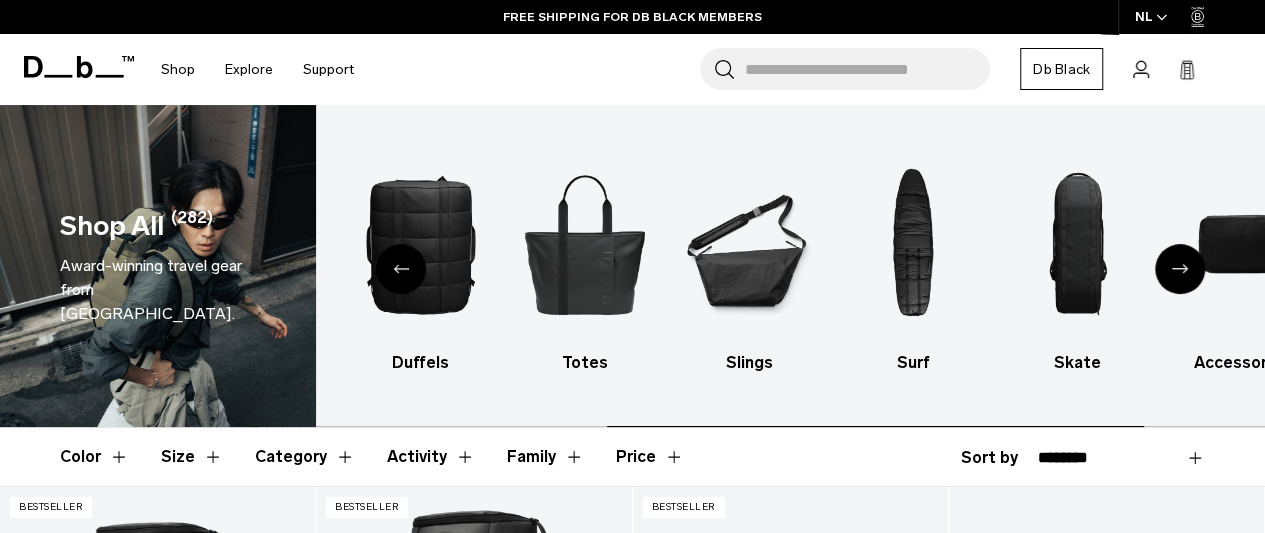click at bounding box center [1180, 269] 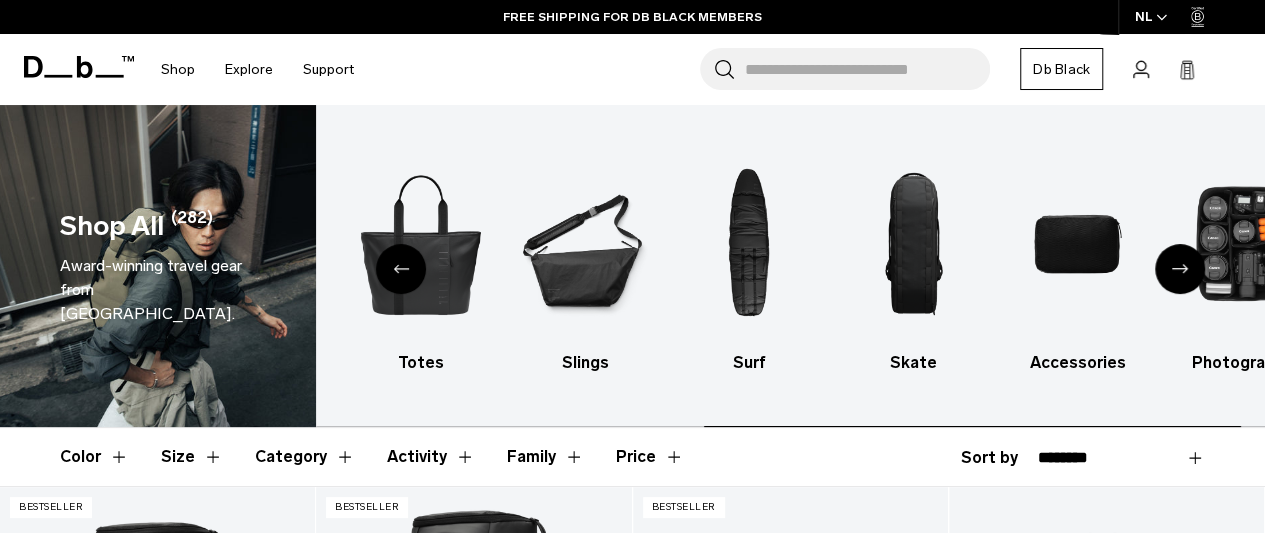 click at bounding box center (1180, 269) 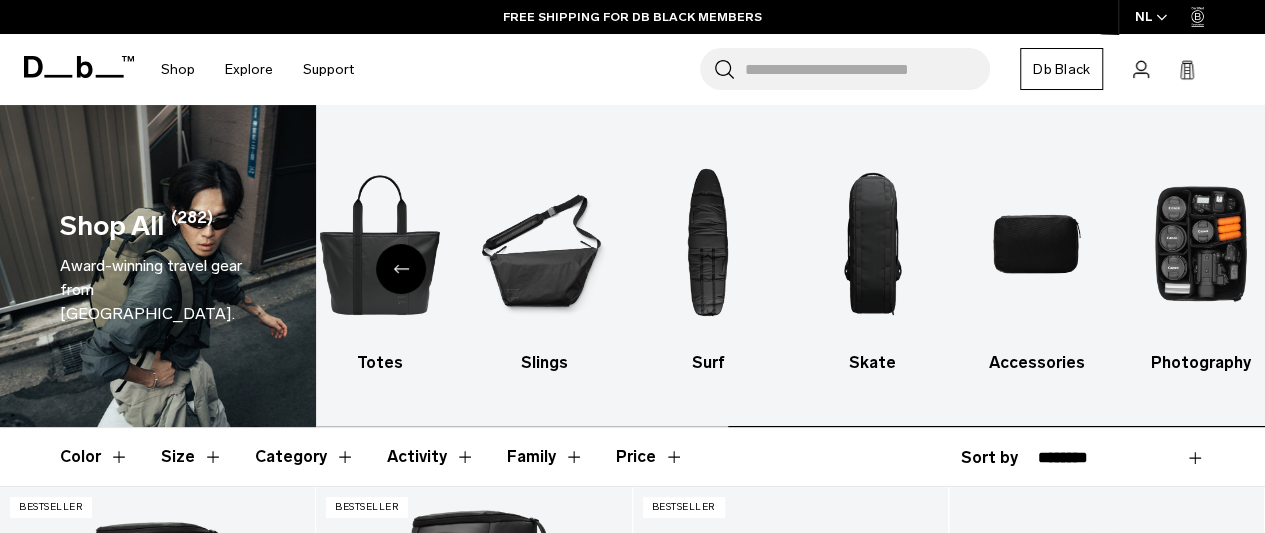 click at bounding box center [1200, 244] 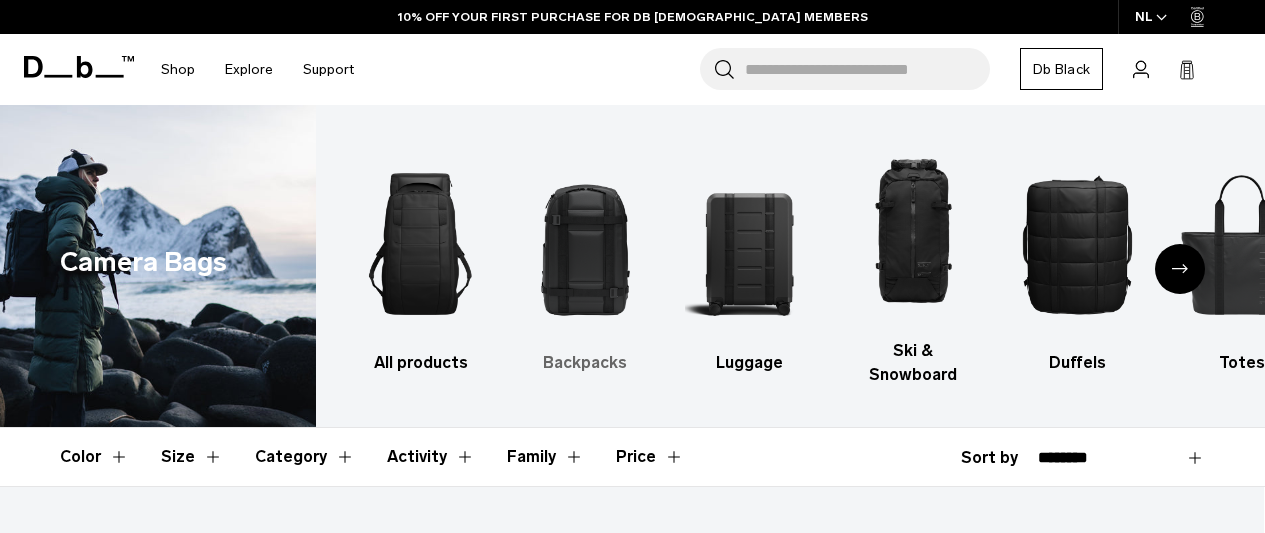 scroll, scrollTop: 0, scrollLeft: 0, axis: both 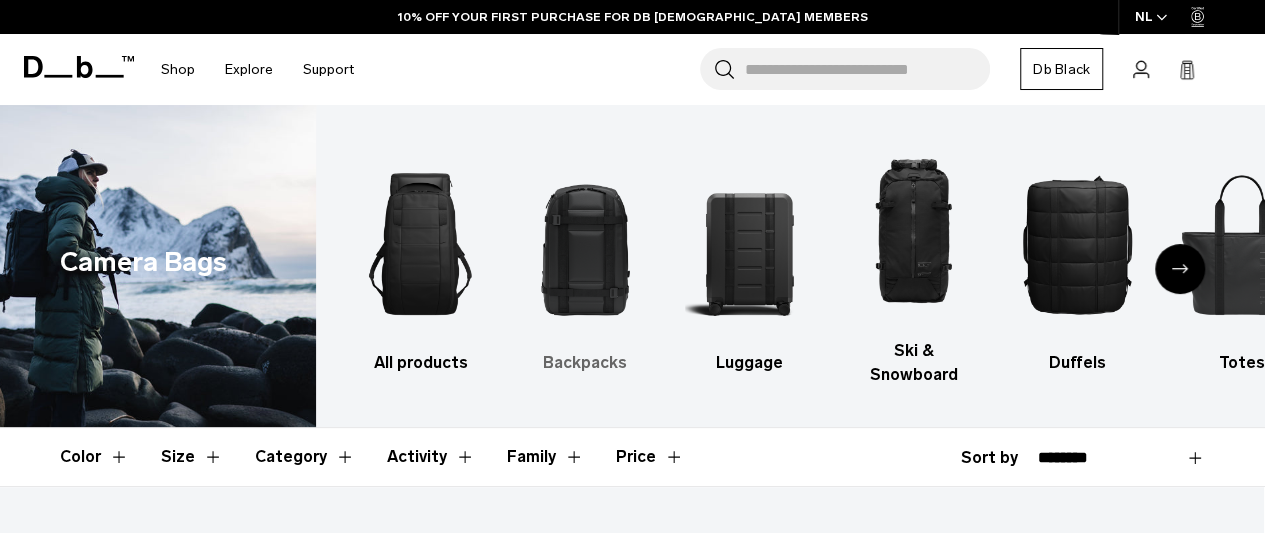 click at bounding box center [584, 244] 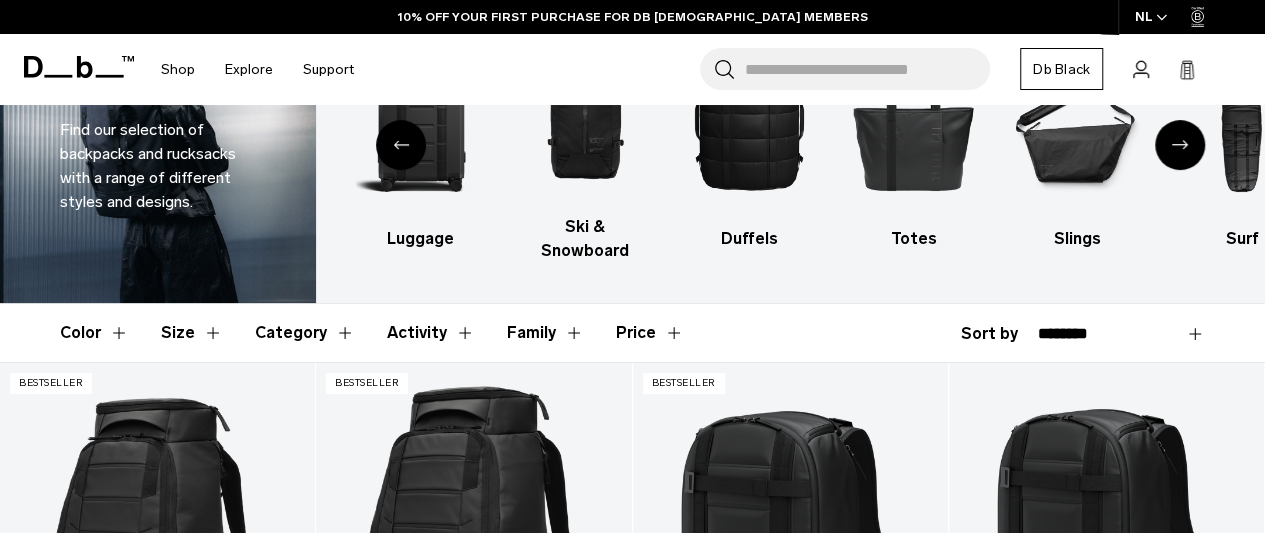 scroll, scrollTop: 388, scrollLeft: 0, axis: vertical 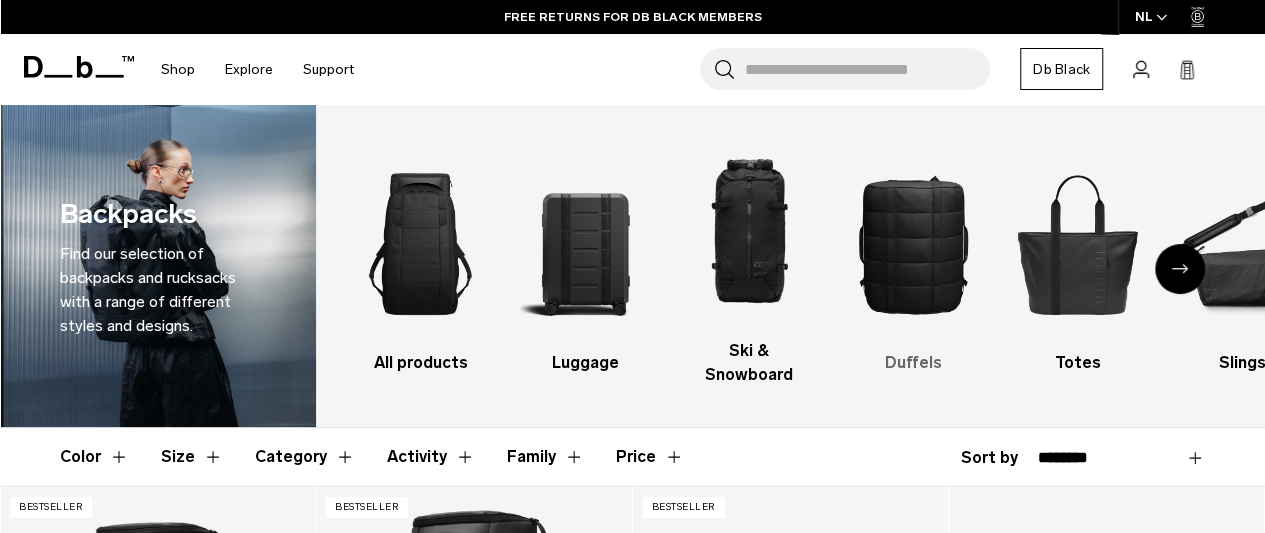 click at bounding box center (913, 244) 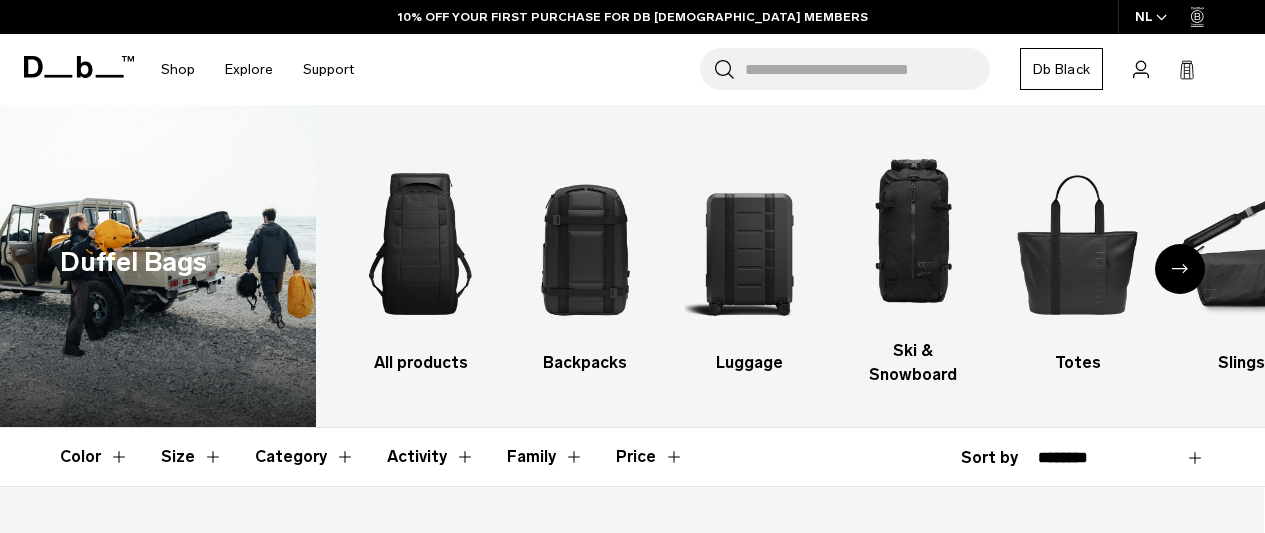scroll, scrollTop: 0, scrollLeft: 0, axis: both 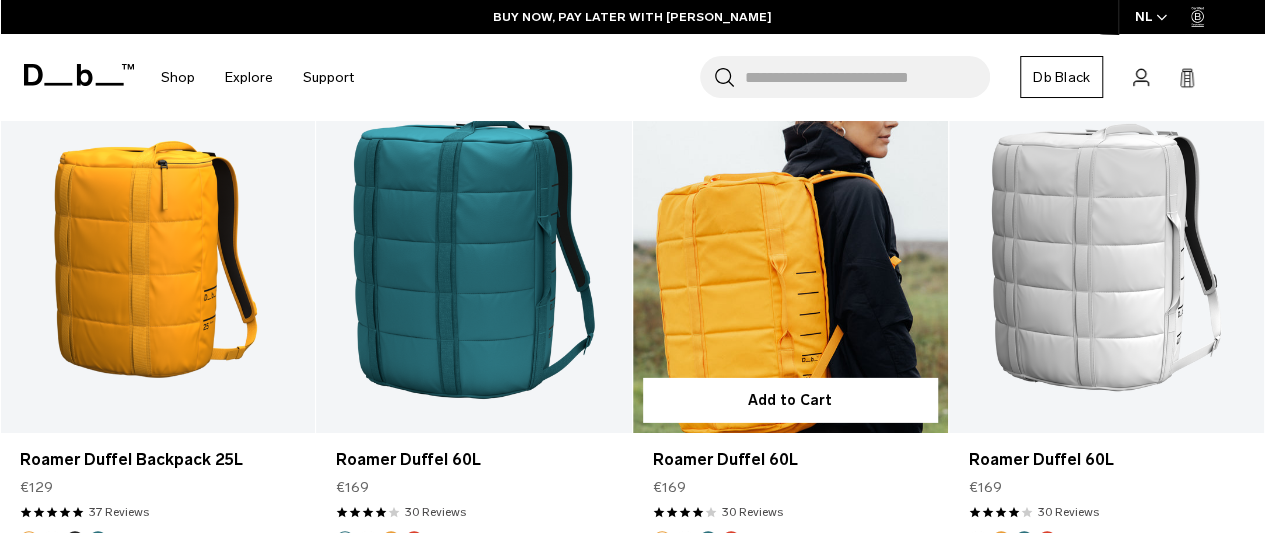 click at bounding box center (790, 257) 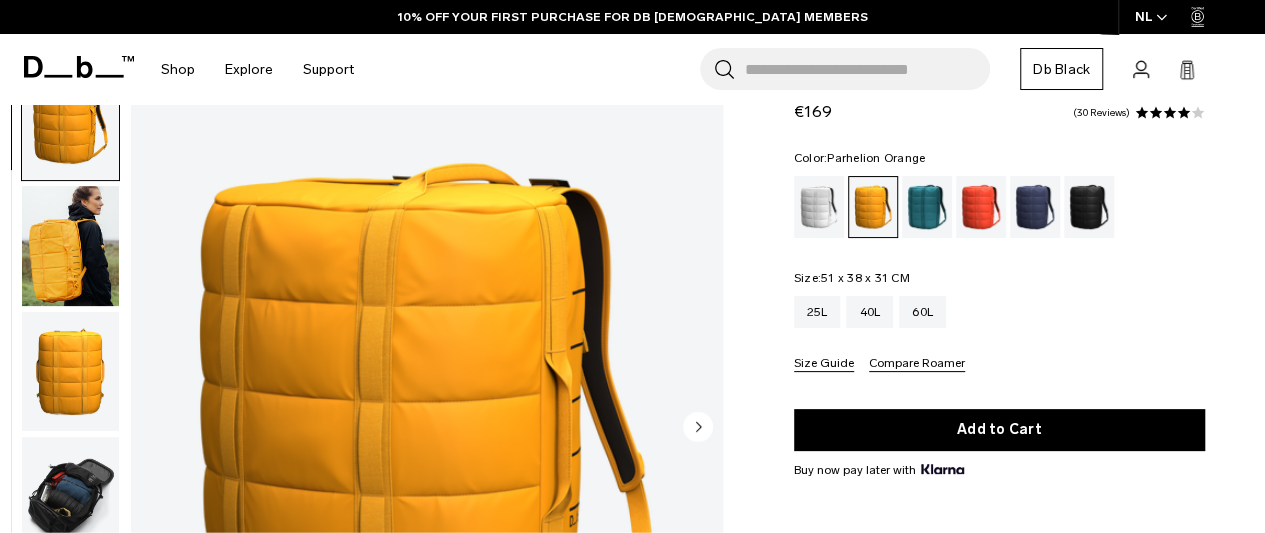 click at bounding box center (70, 246) 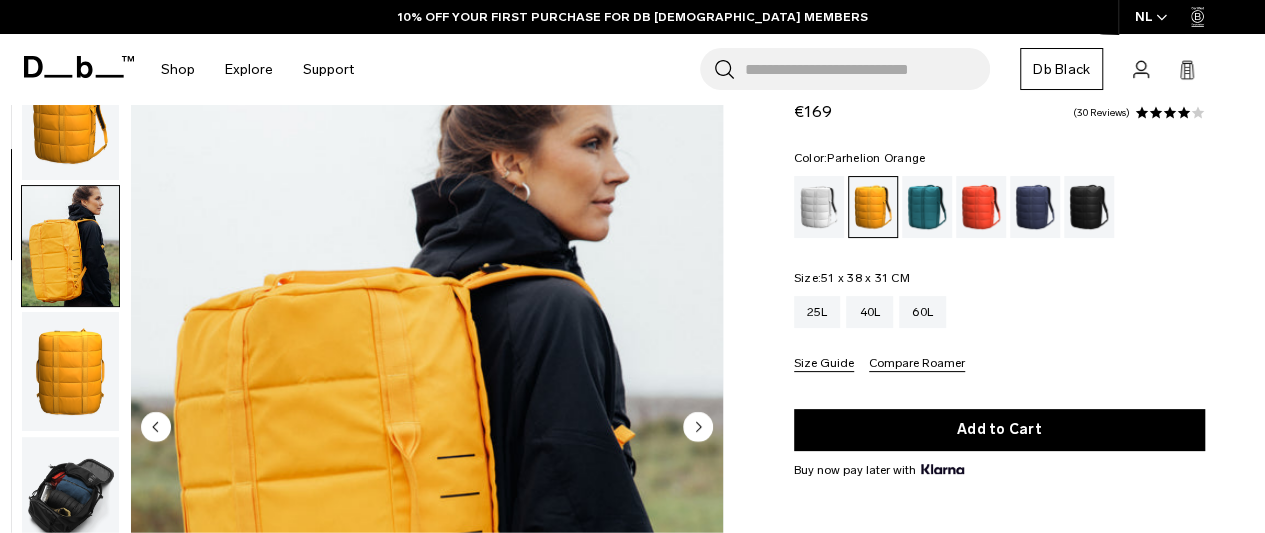 scroll, scrollTop: 76, scrollLeft: 0, axis: vertical 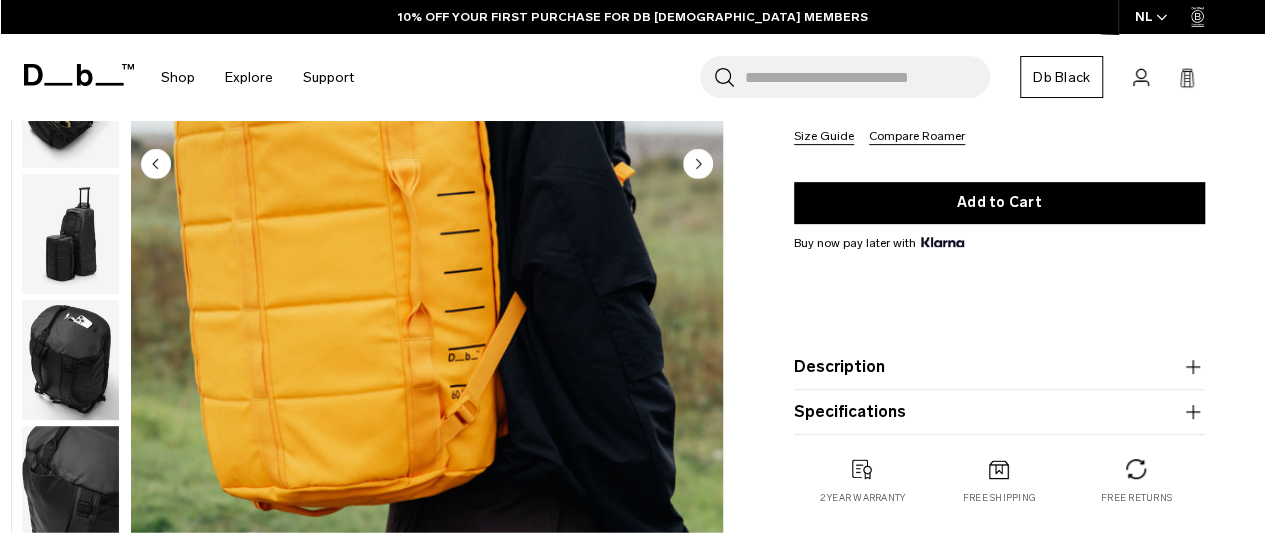 click at bounding box center (427, 165) 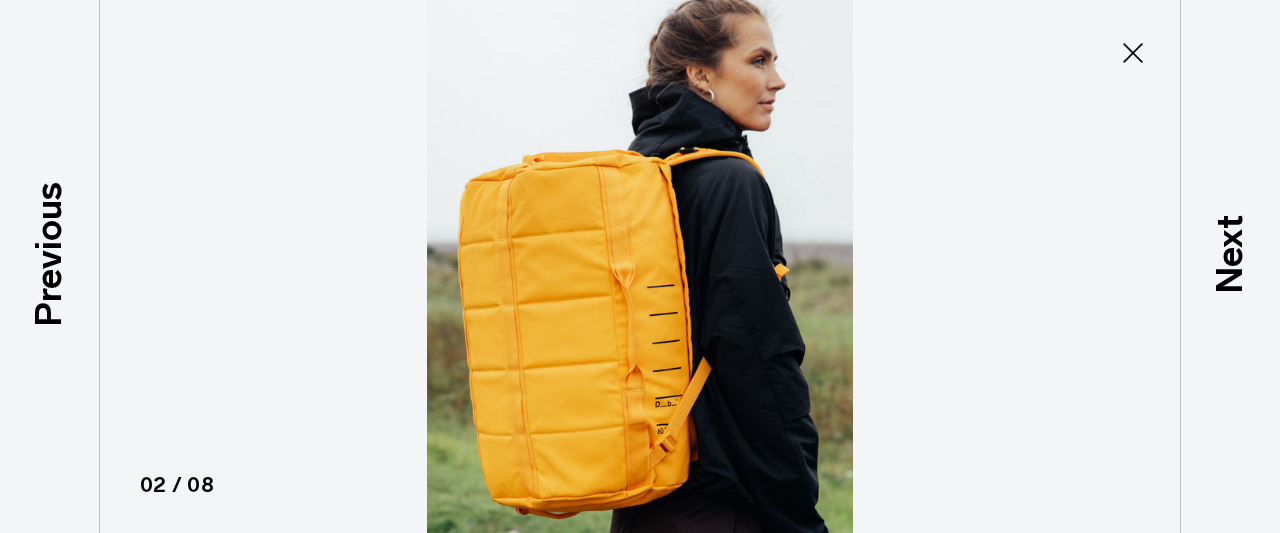 click 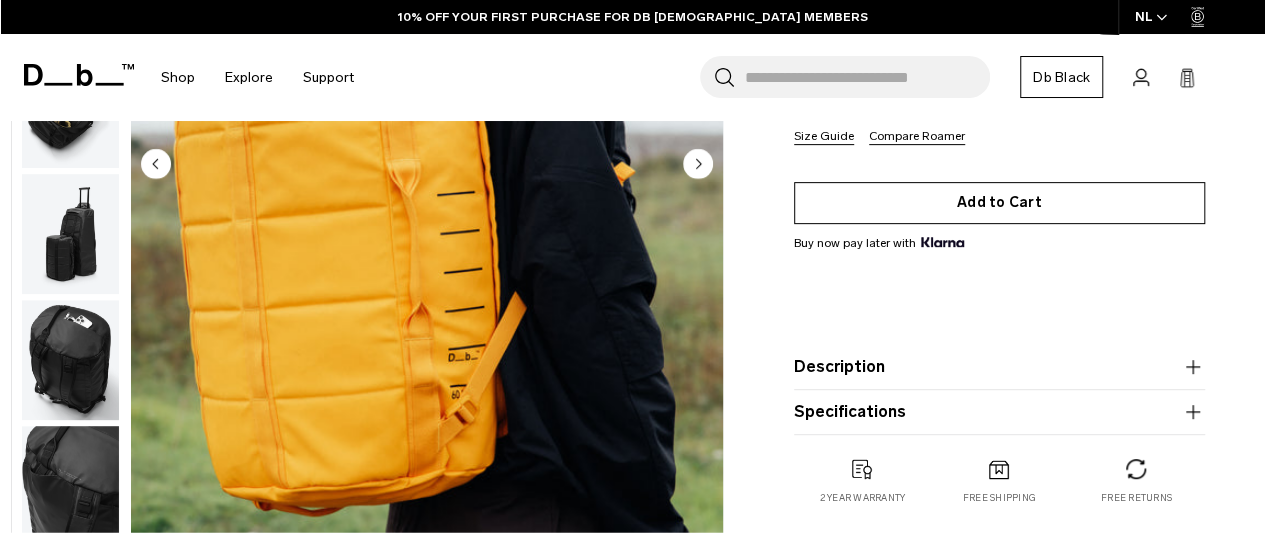 scroll, scrollTop: 0, scrollLeft: 0, axis: both 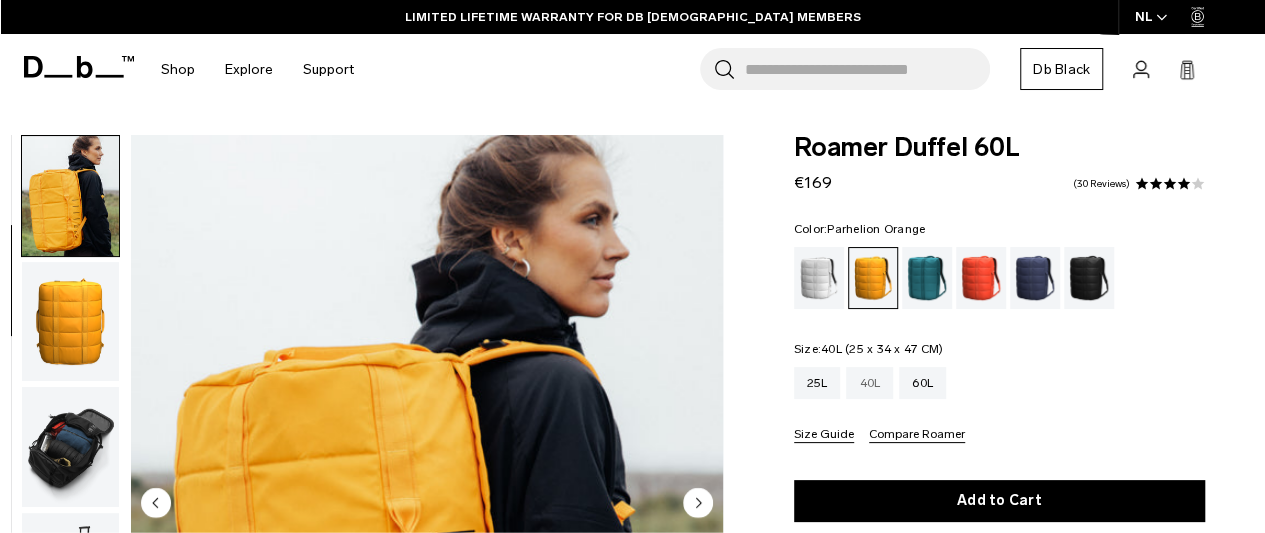 click on "40L" at bounding box center (869, 383) 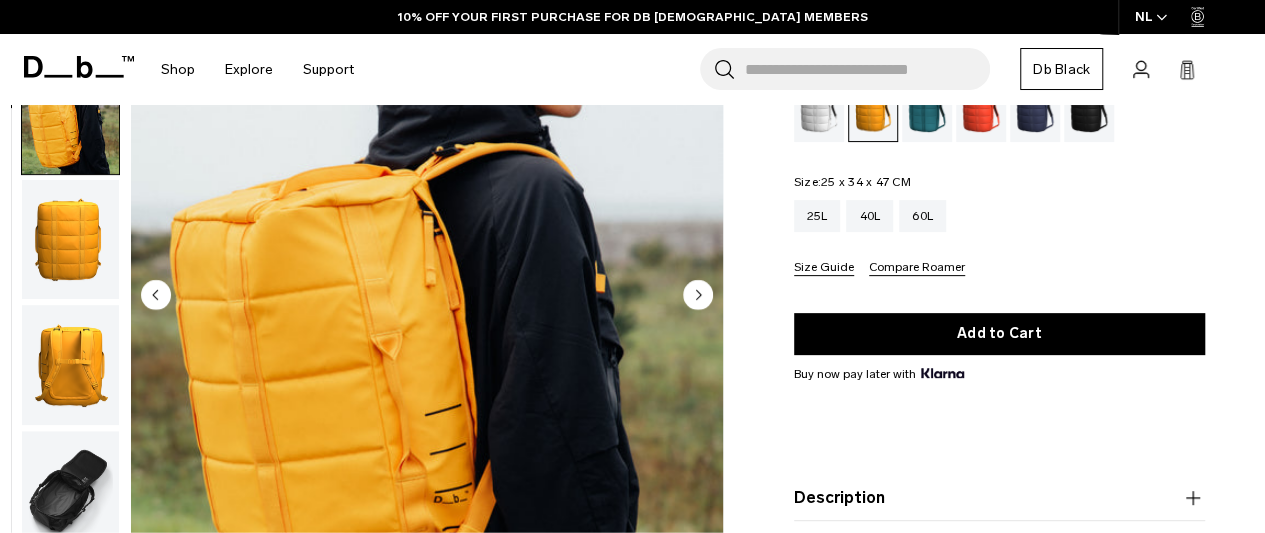 scroll, scrollTop: 0, scrollLeft: 0, axis: both 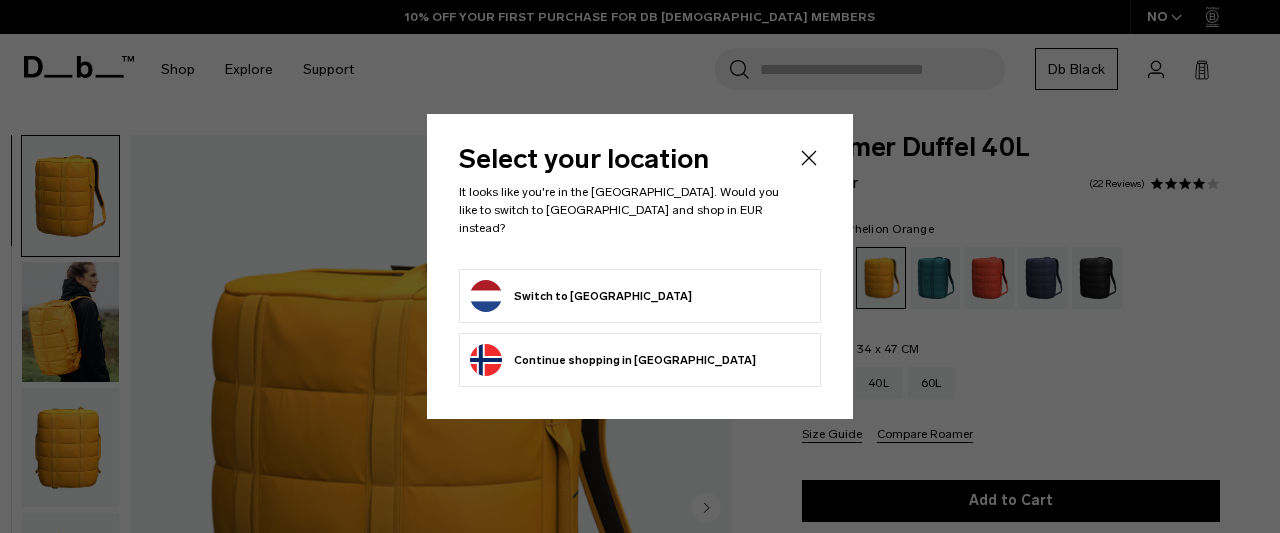 click on "Switch to Netherlands" 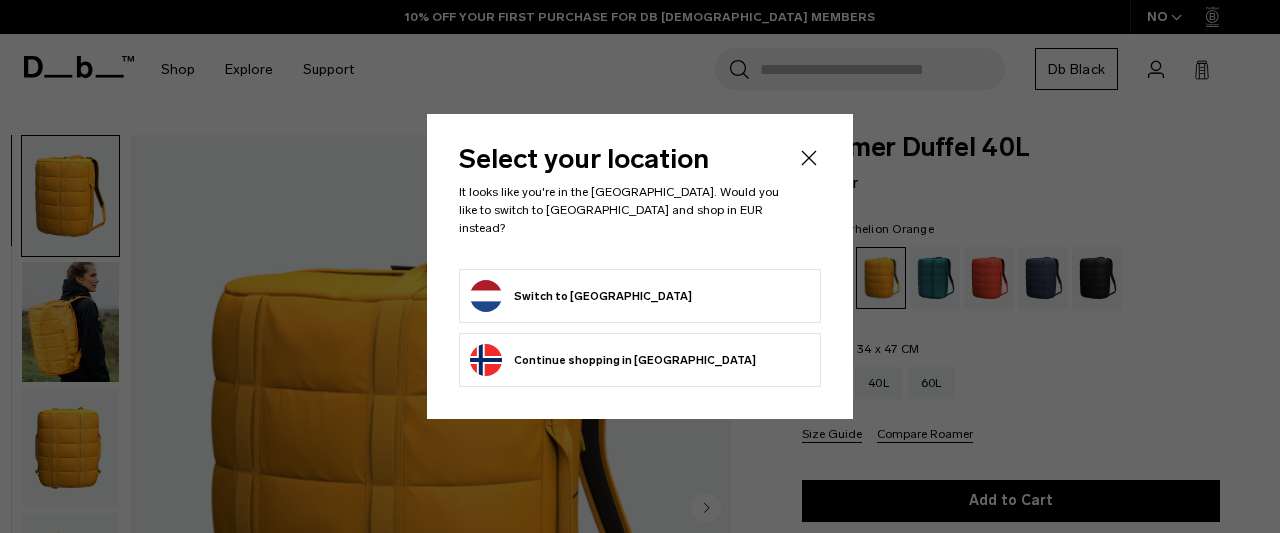click on "Switch to Netherlands" at bounding box center (581, 296) 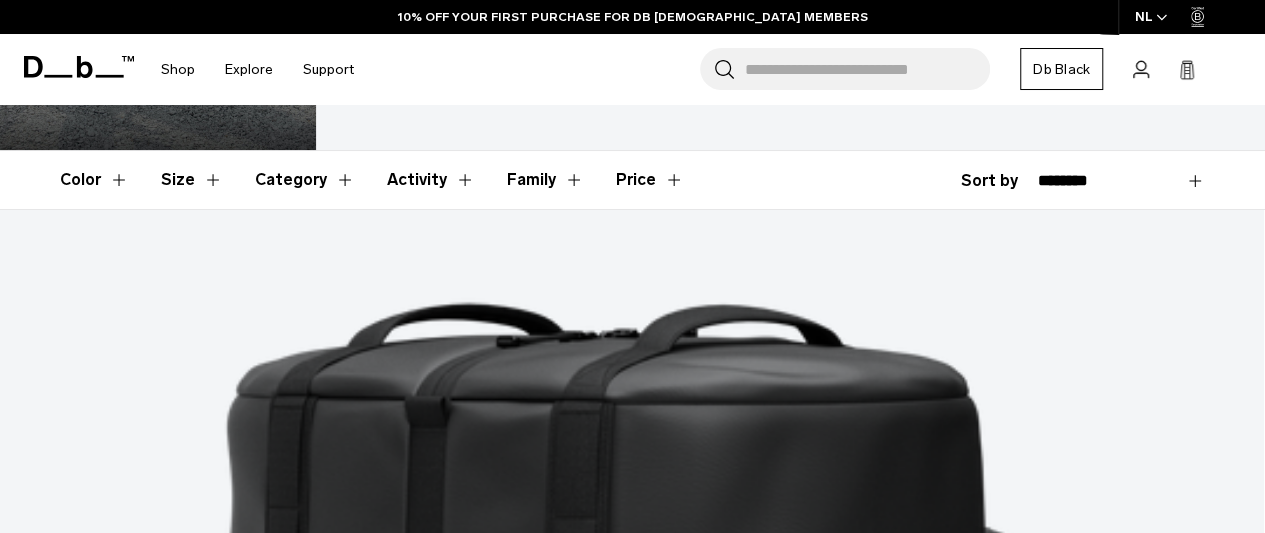 click at bounding box center [632, 4035] 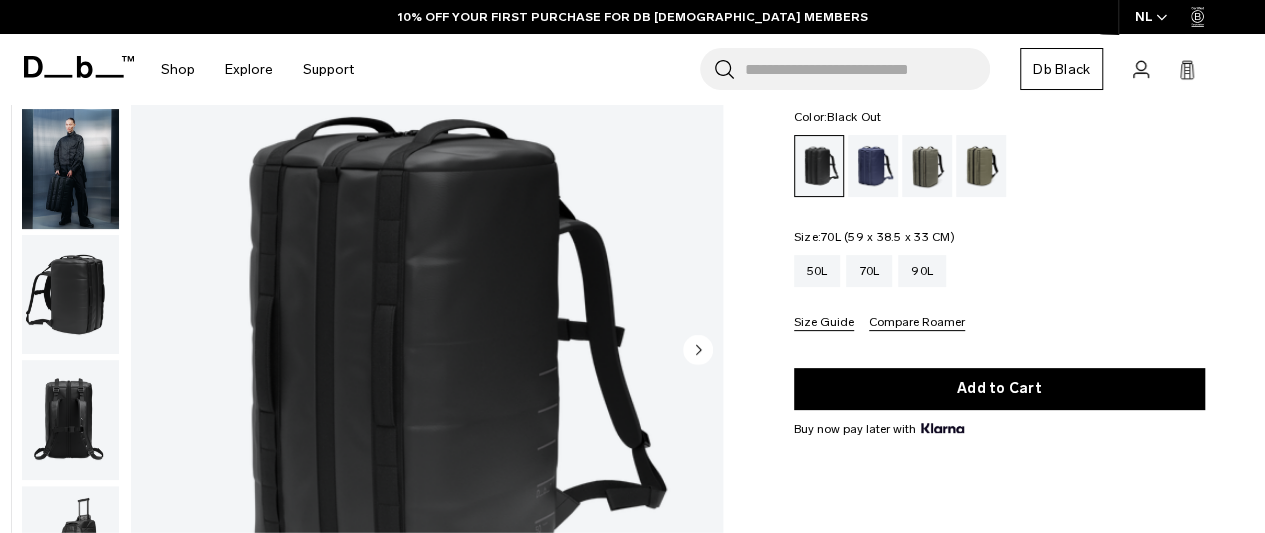 scroll, scrollTop: 153, scrollLeft: 0, axis: vertical 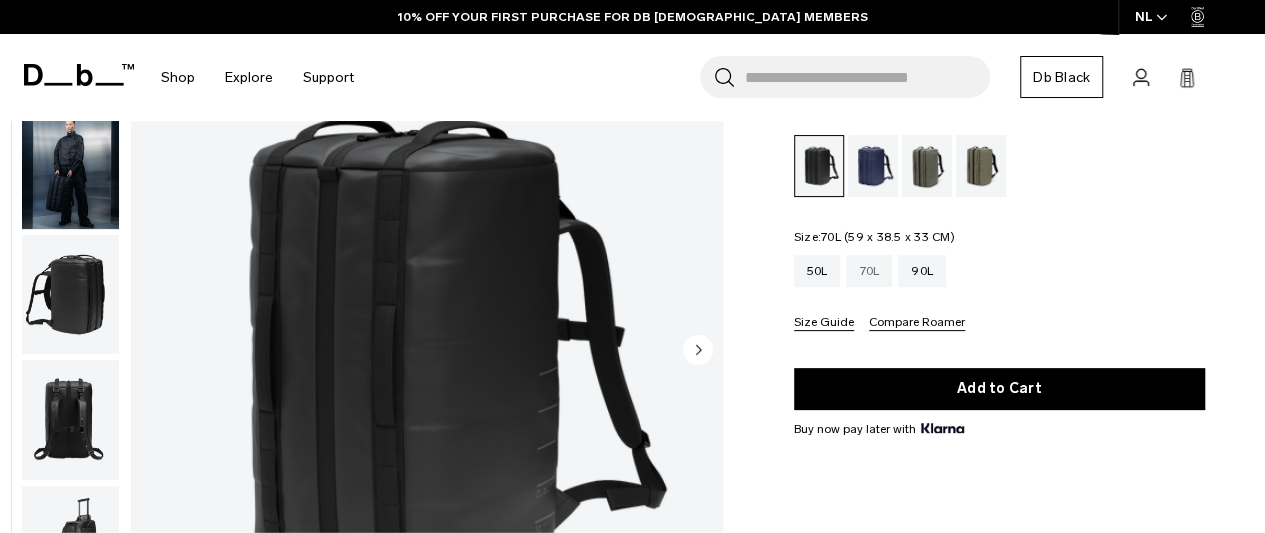 click on "70L" at bounding box center (869, 271) 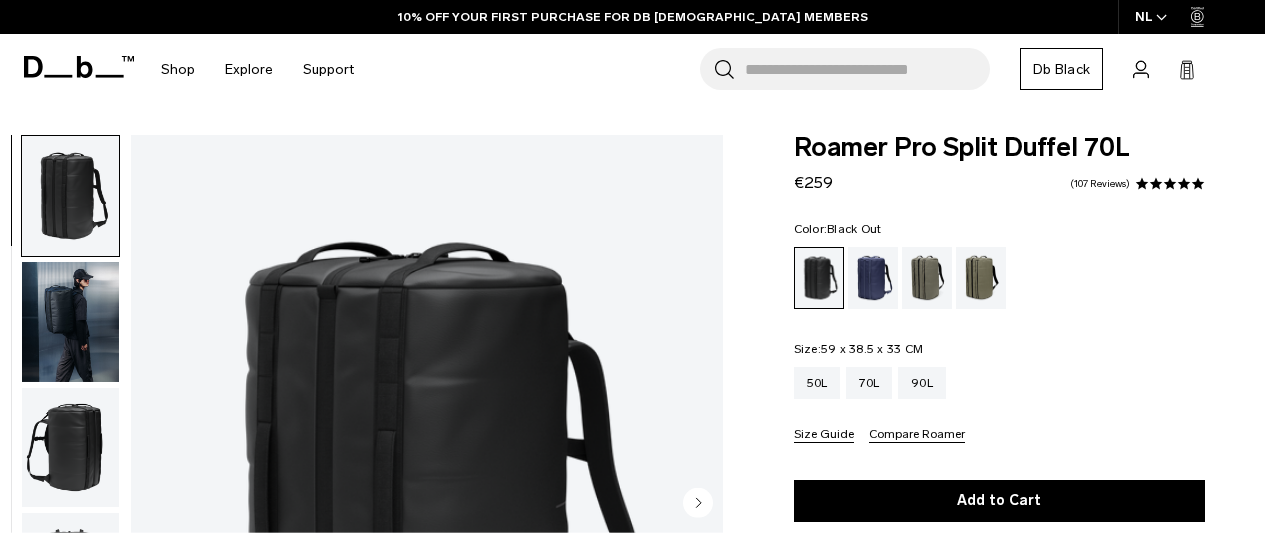 scroll, scrollTop: 0, scrollLeft: 0, axis: both 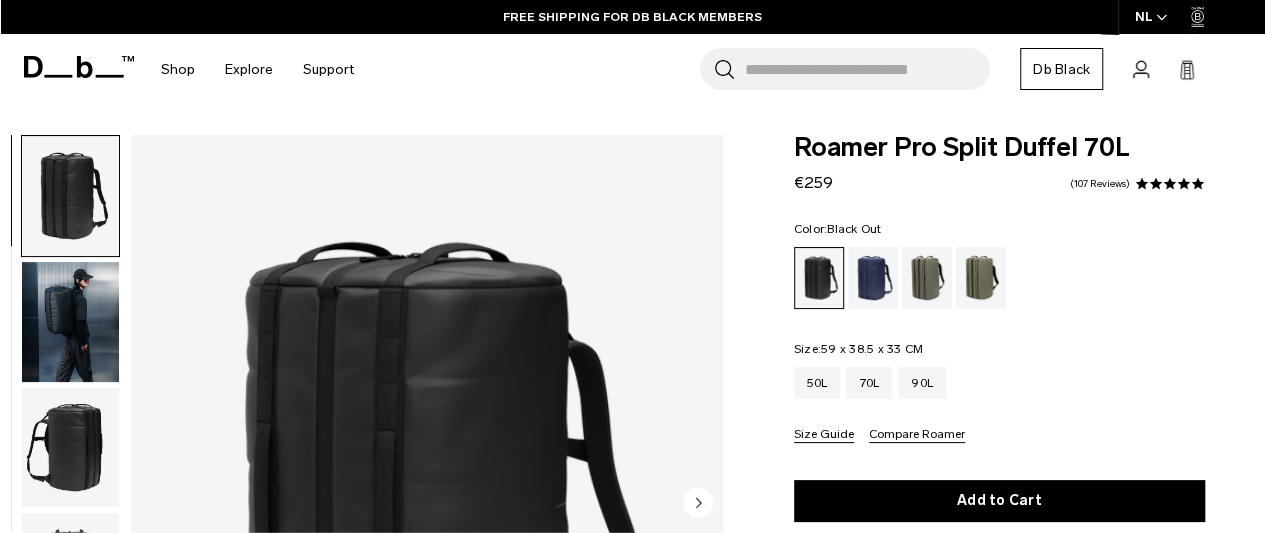 click at bounding box center [70, 322] 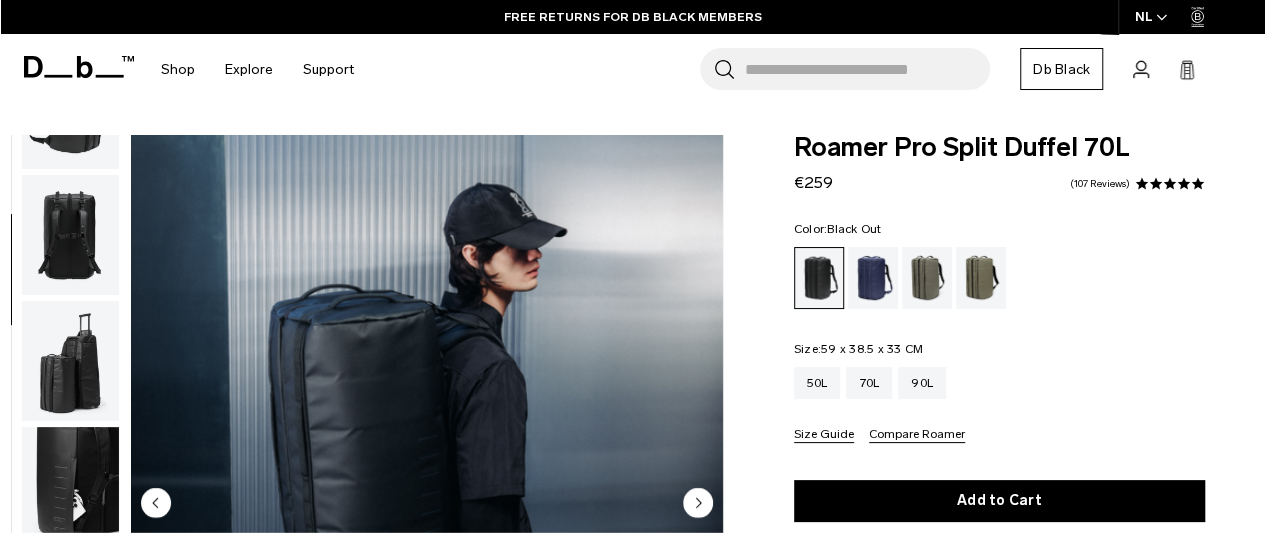 scroll, scrollTop: 390, scrollLeft: 0, axis: vertical 